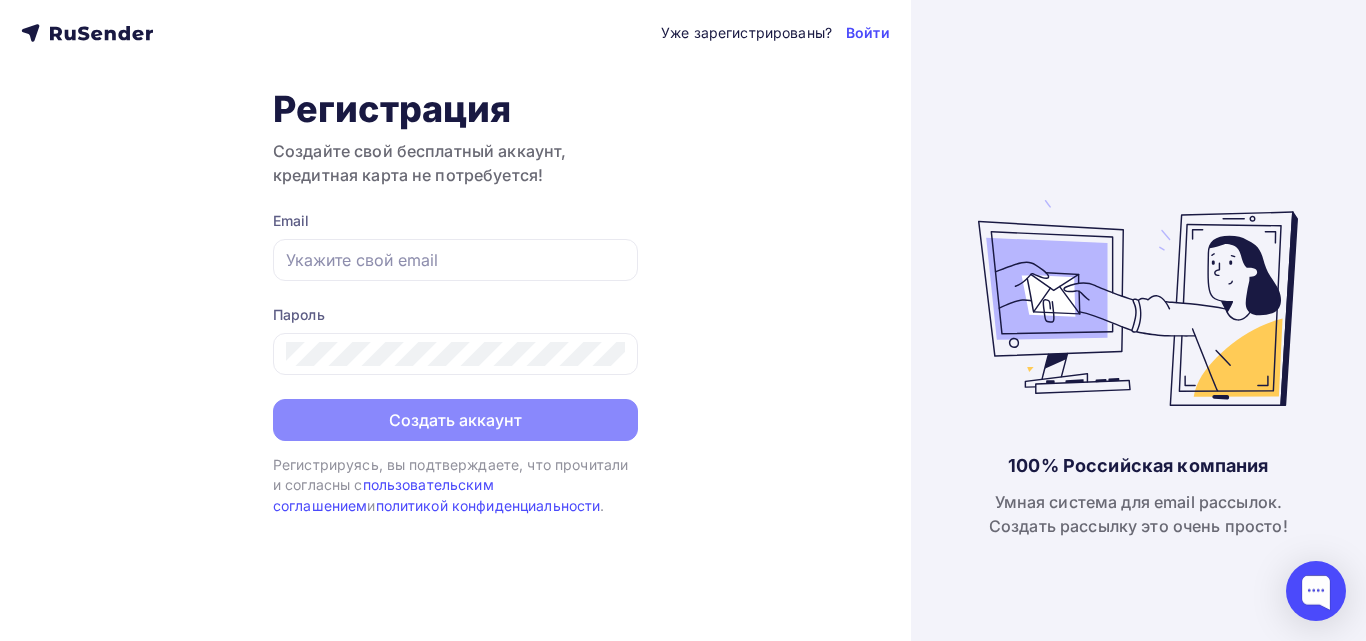 scroll, scrollTop: 0, scrollLeft: 0, axis: both 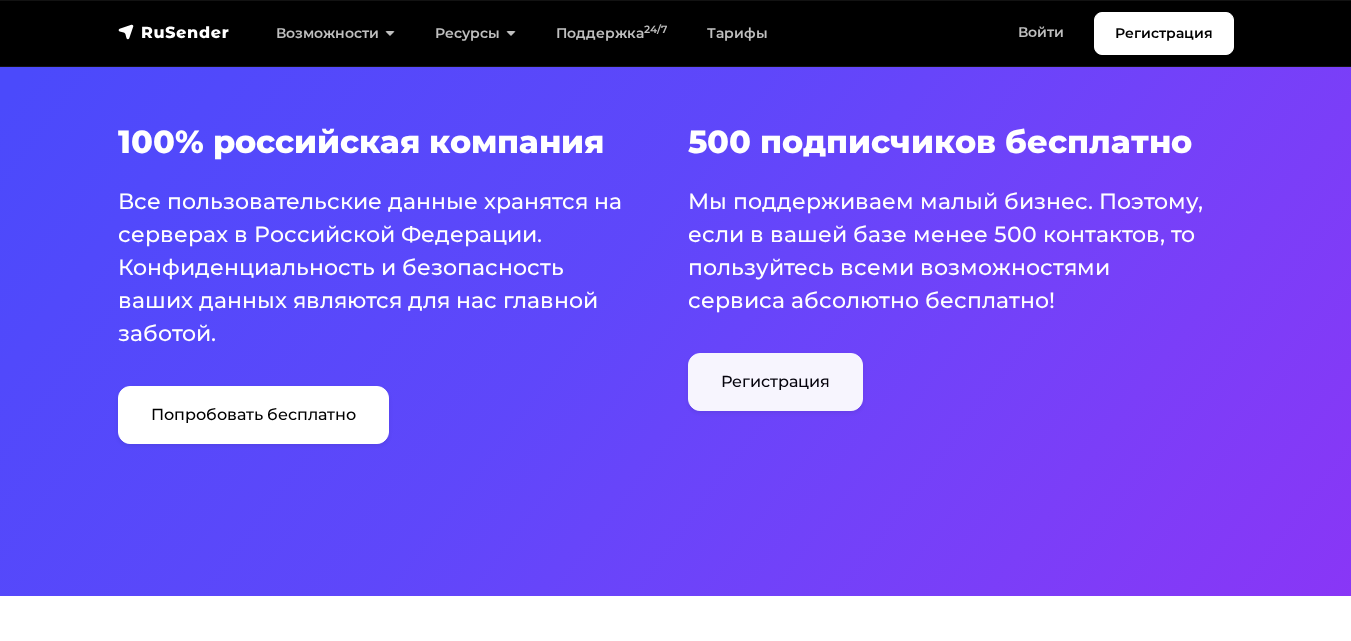 click on "Регистрация" at bounding box center [775, 382] 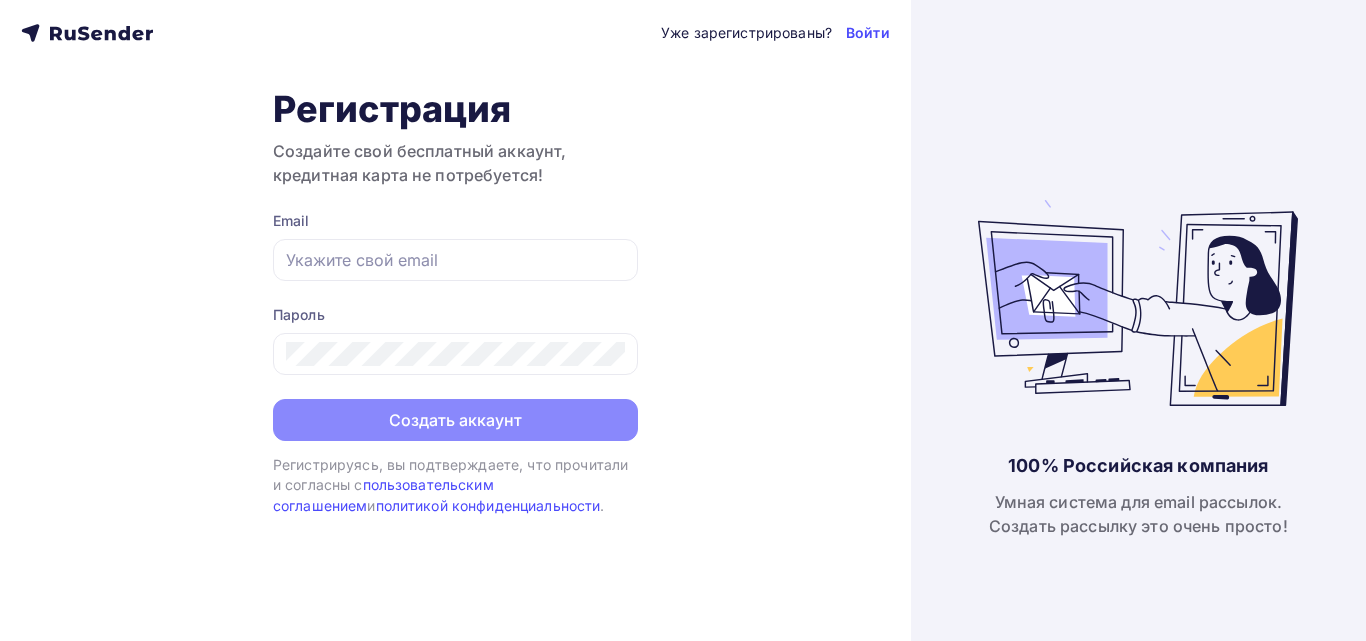 scroll, scrollTop: 0, scrollLeft: 0, axis: both 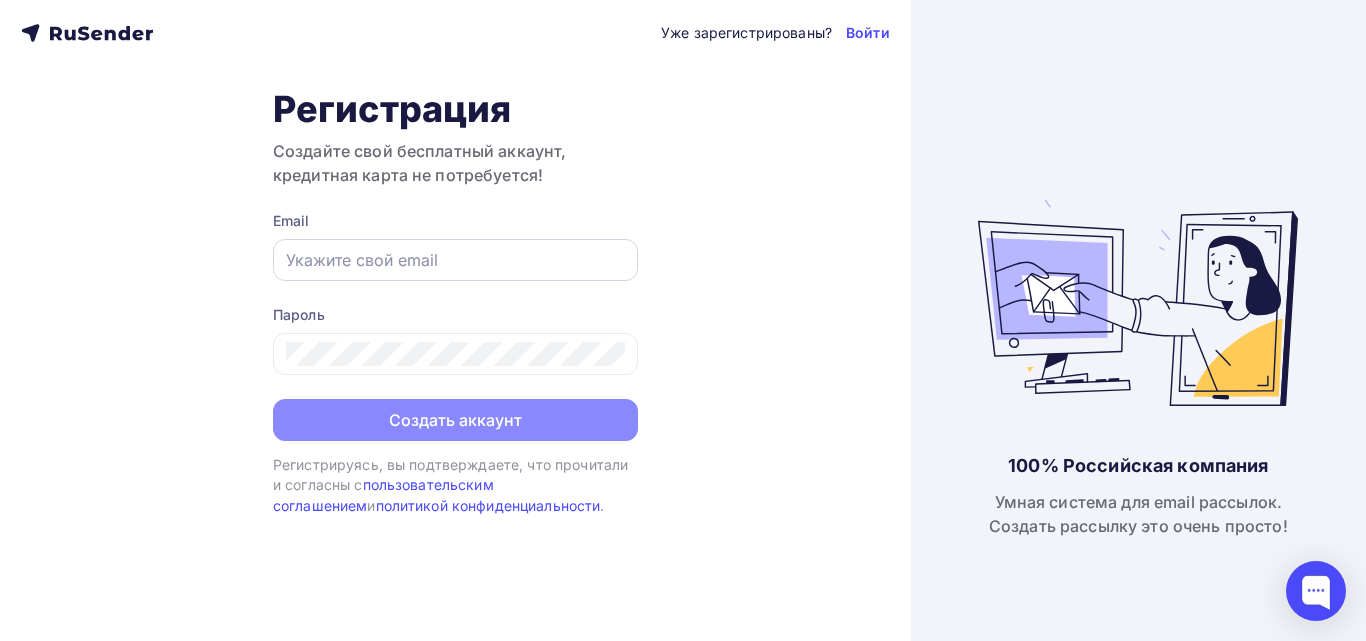 click at bounding box center (455, 260) 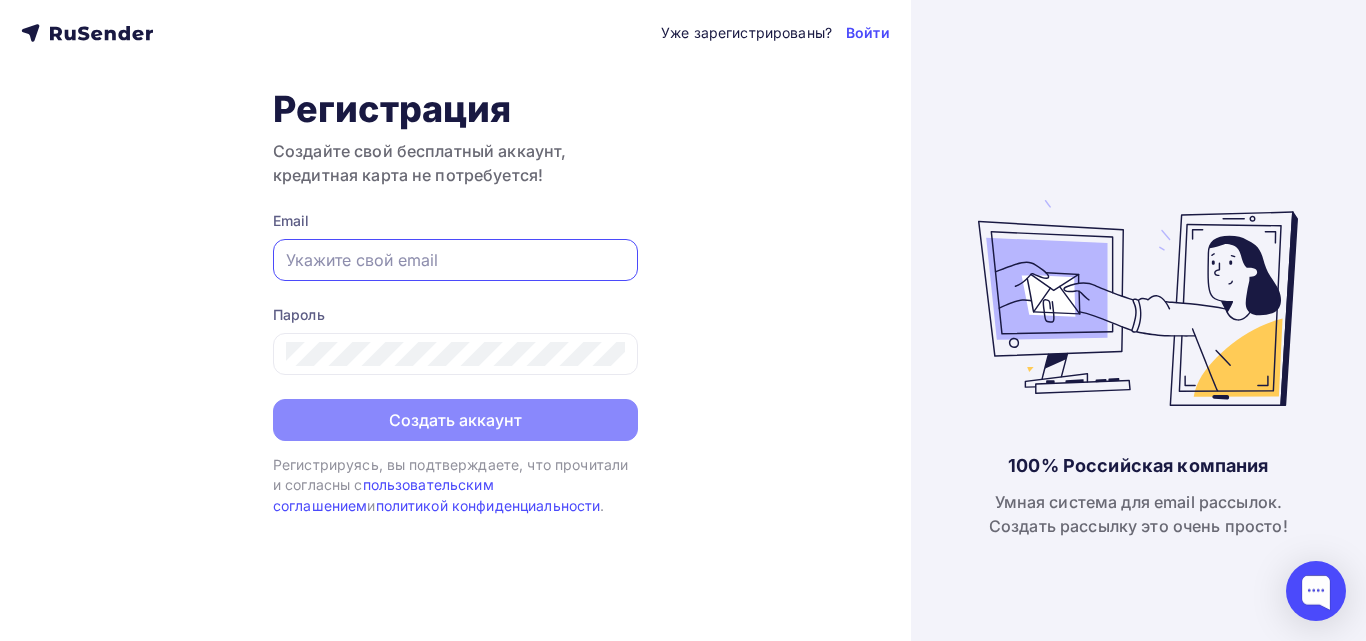click at bounding box center [455, 260] 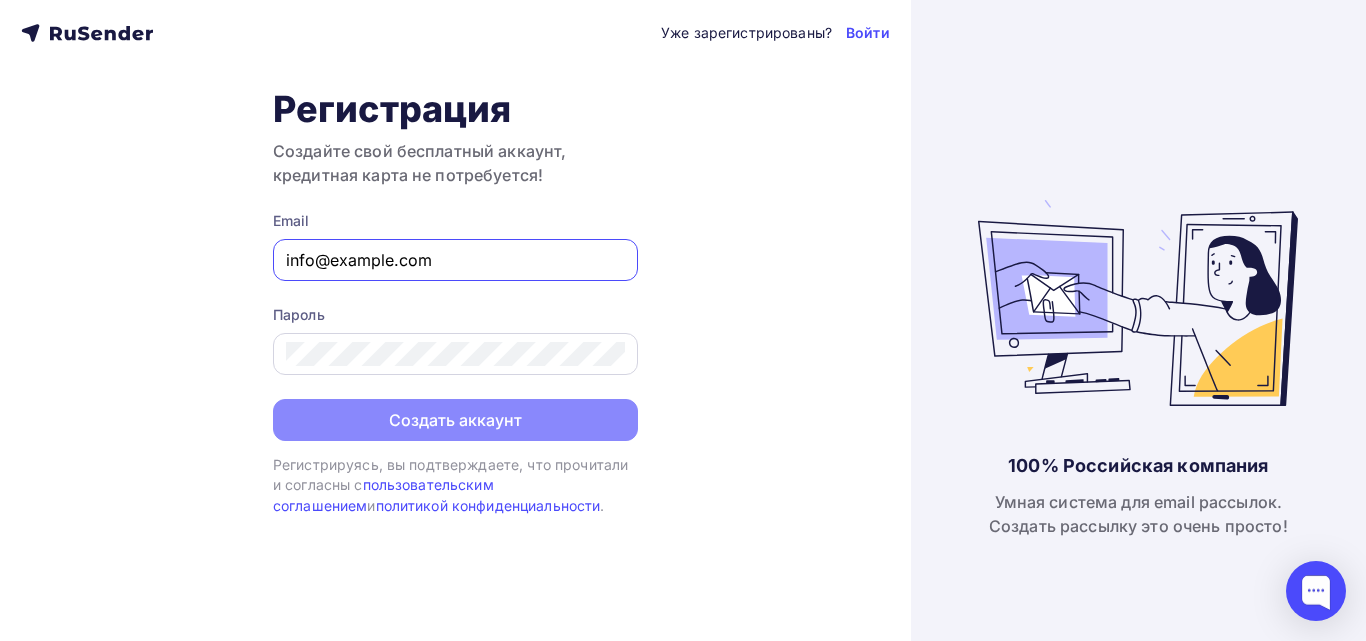 type on "info@krs365.ru" 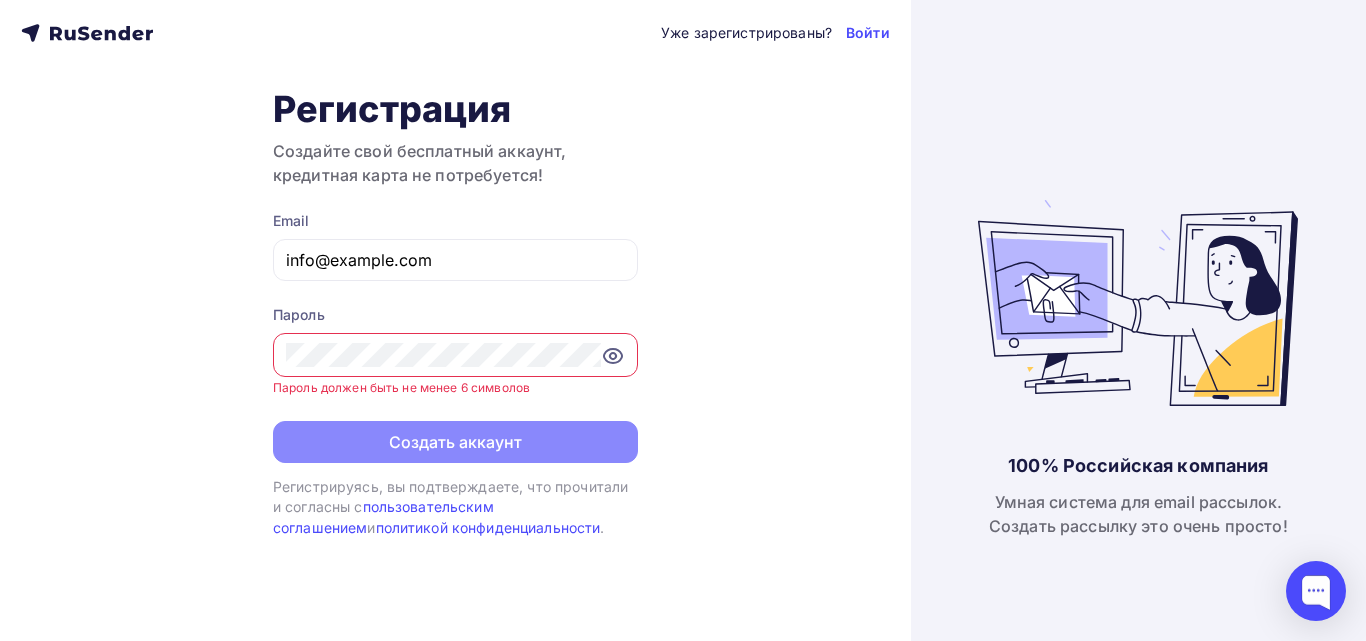 click 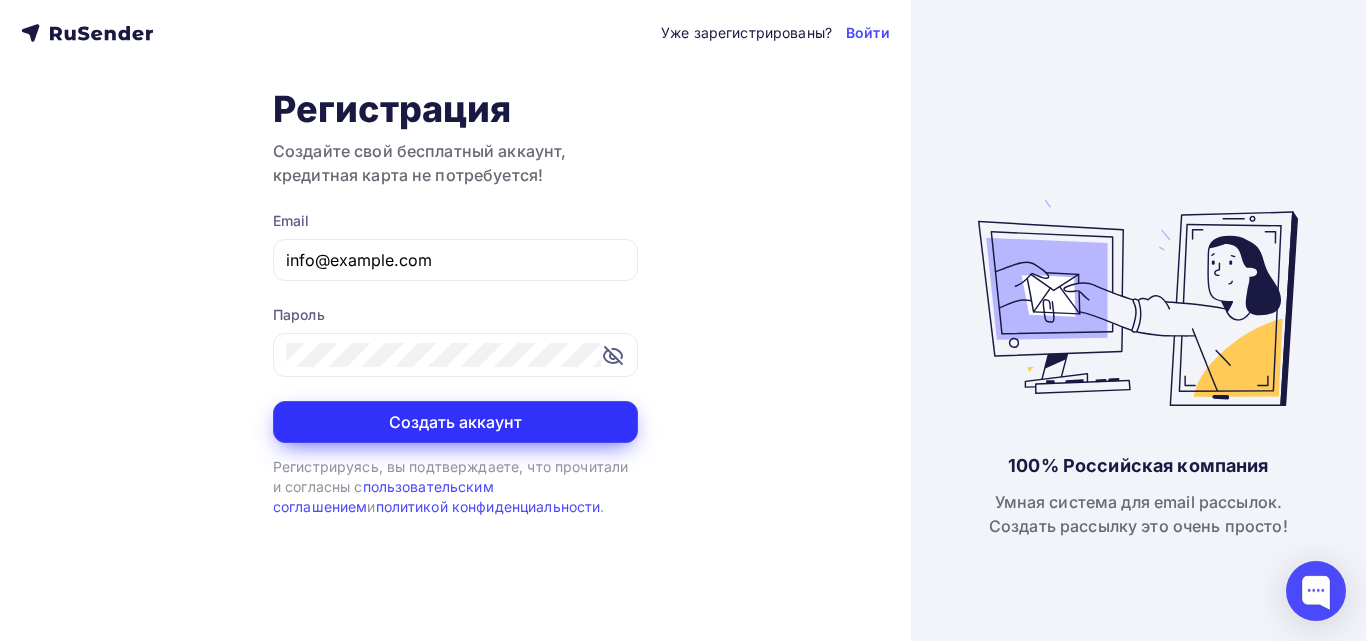 click on "Создать аккаунт" at bounding box center (455, 422) 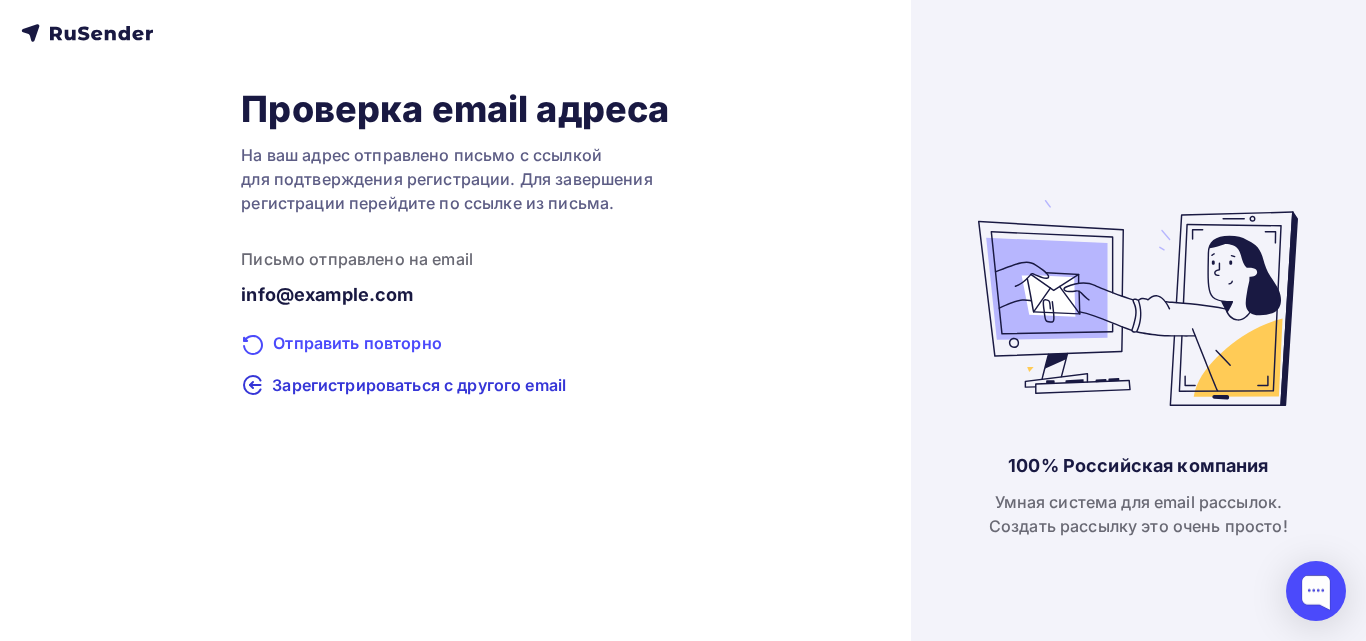 click on "Отправить повторно" at bounding box center (455, 344) 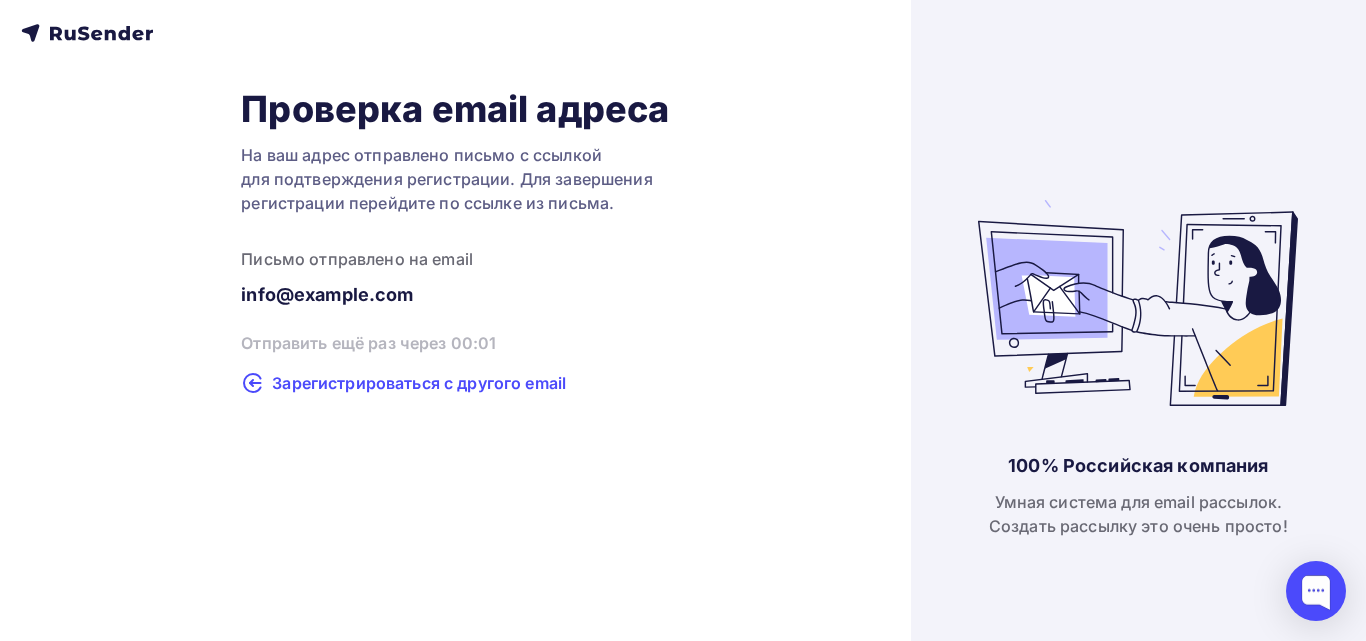 click on "Зарегистрироваться с другого email" at bounding box center (419, 383) 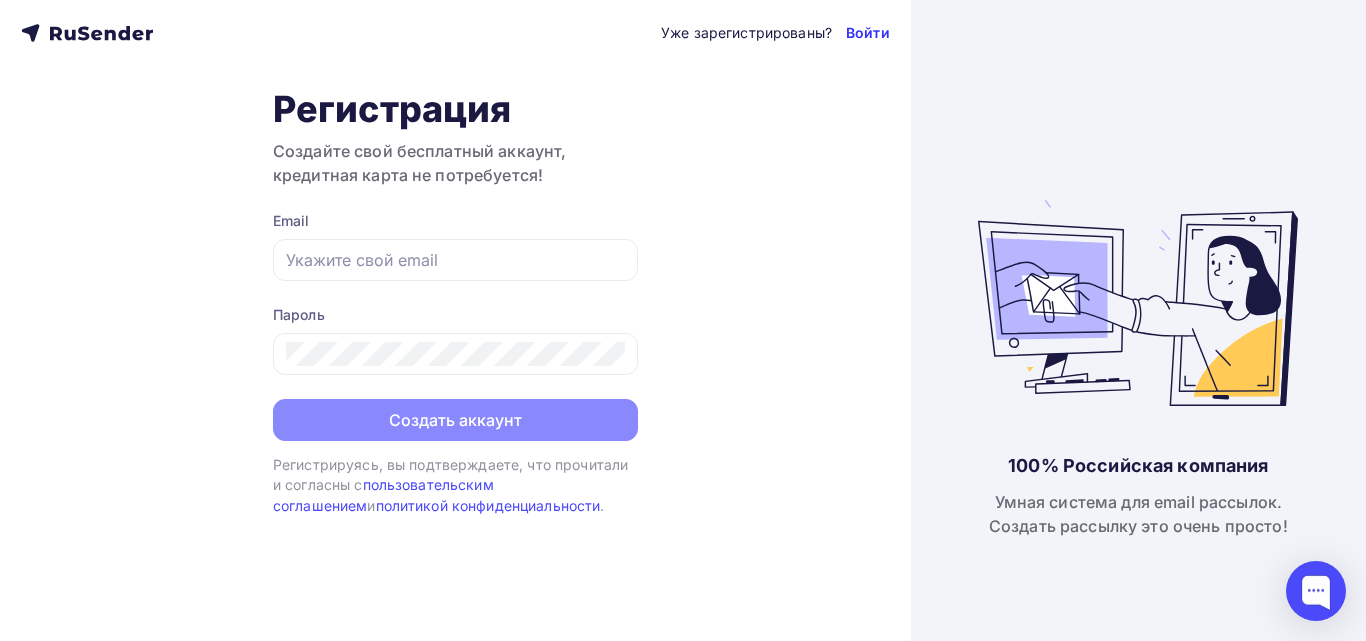 click on "Войти" at bounding box center (868, 33) 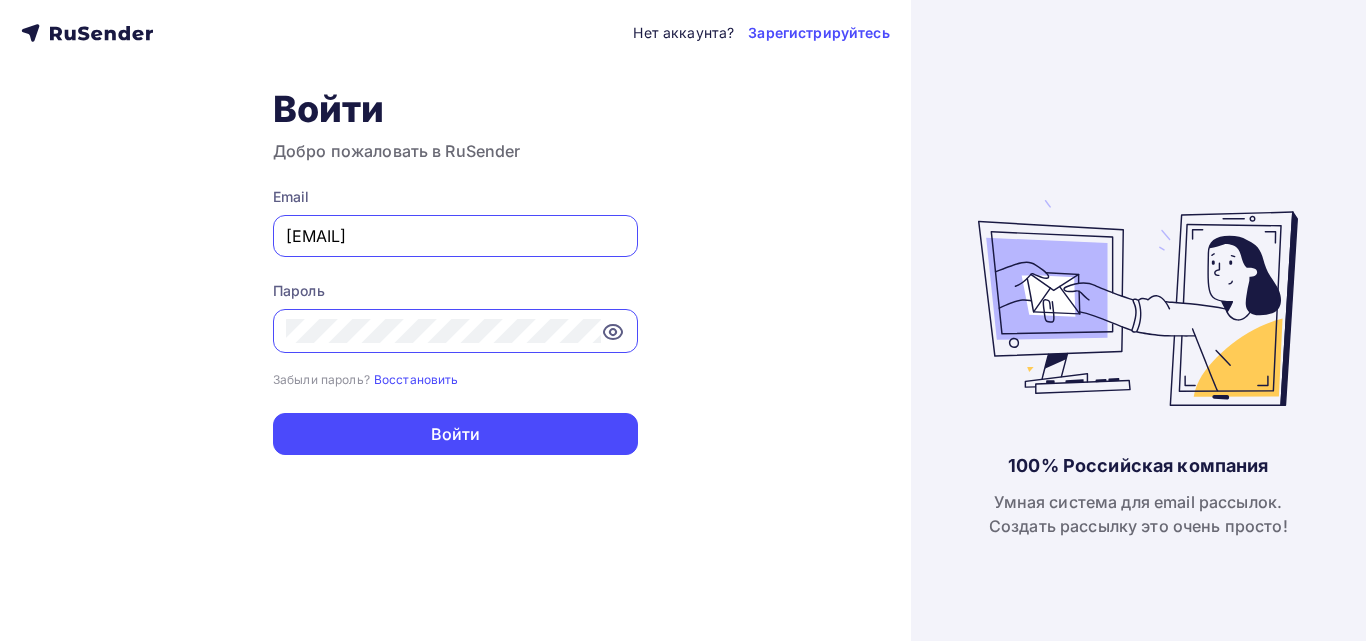 scroll, scrollTop: 0, scrollLeft: 0, axis: both 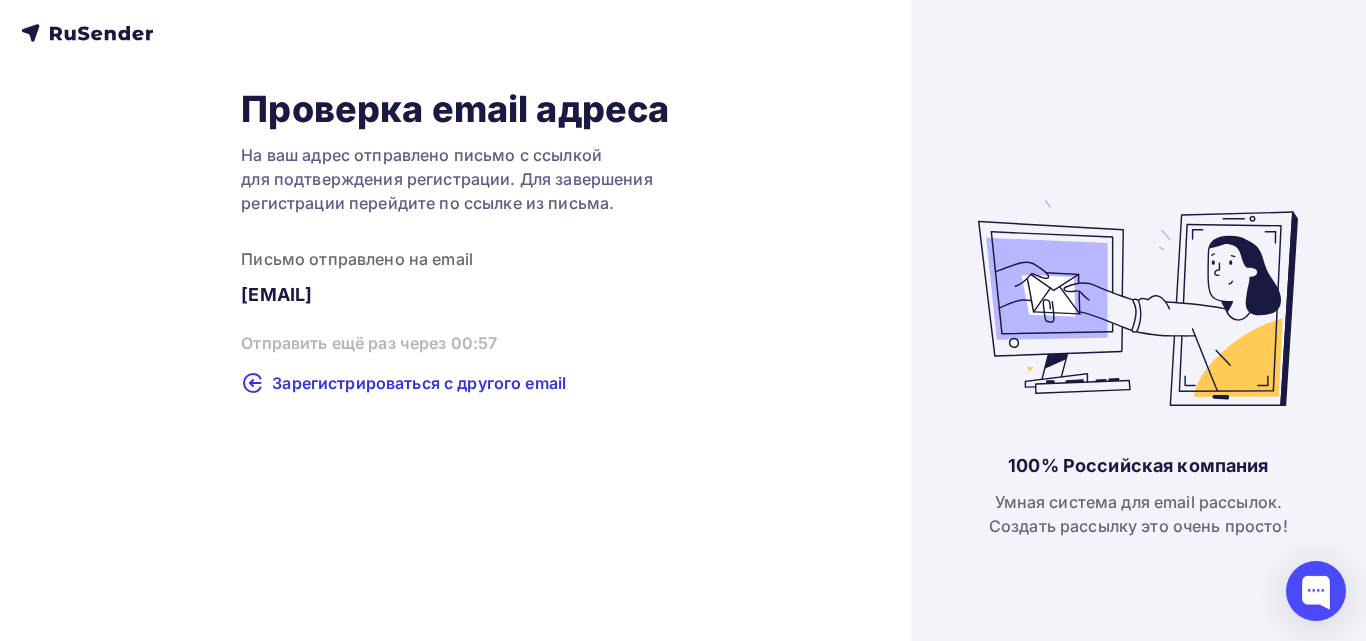 click on "[EMAIL]" at bounding box center [455, 295] 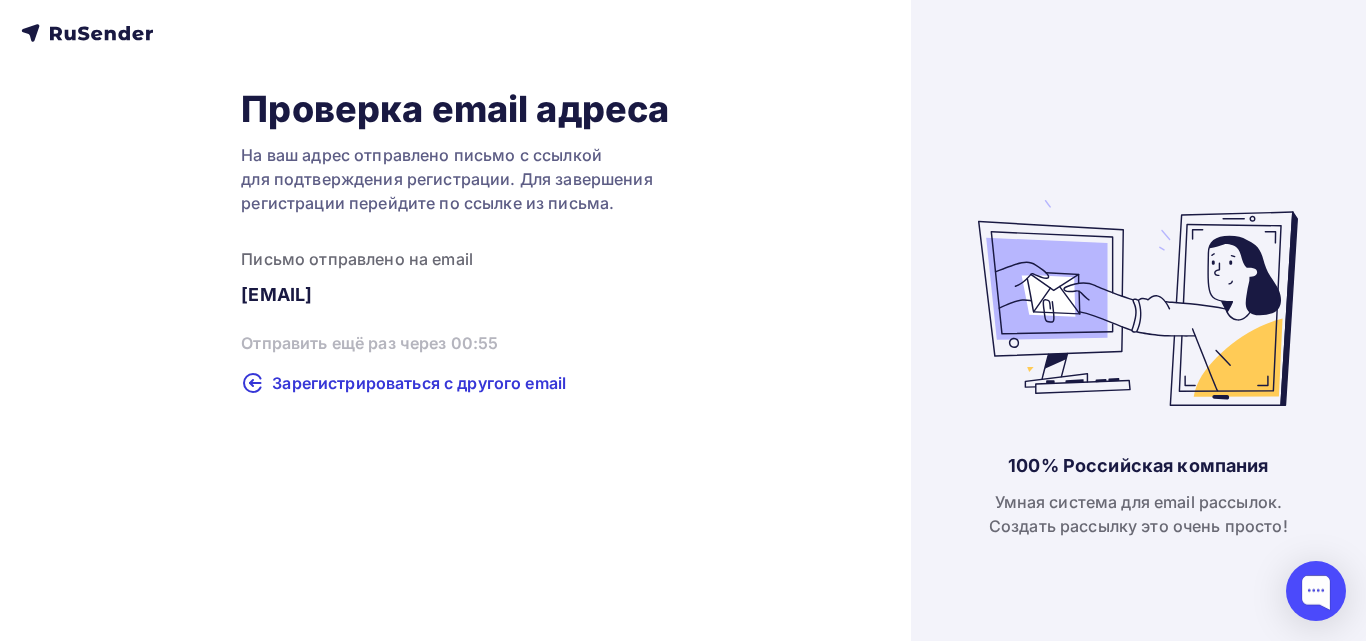 click 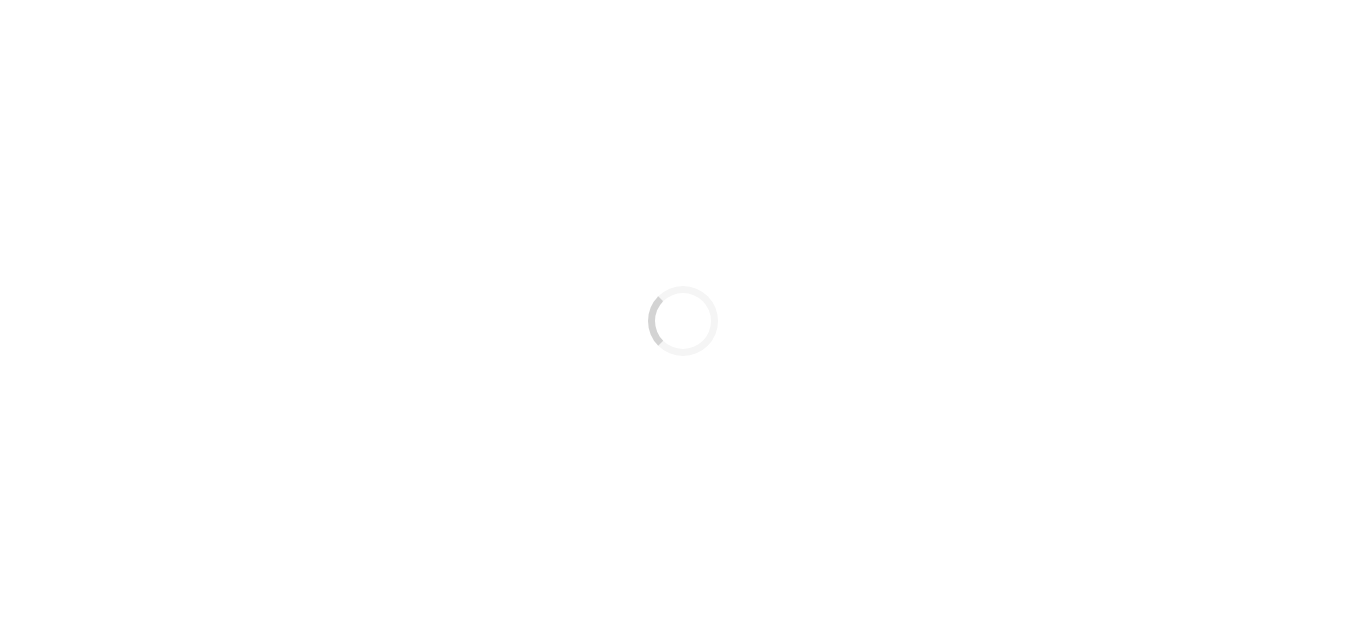 scroll, scrollTop: 0, scrollLeft: 0, axis: both 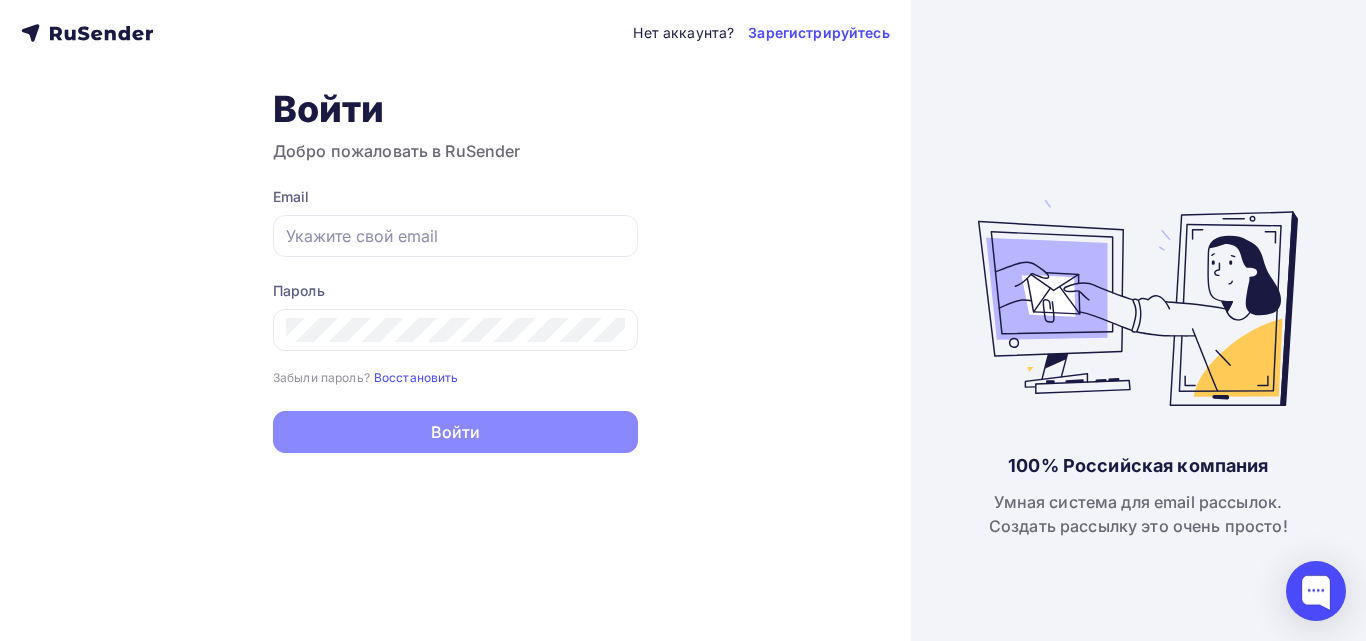 type on "[EMAIL]" 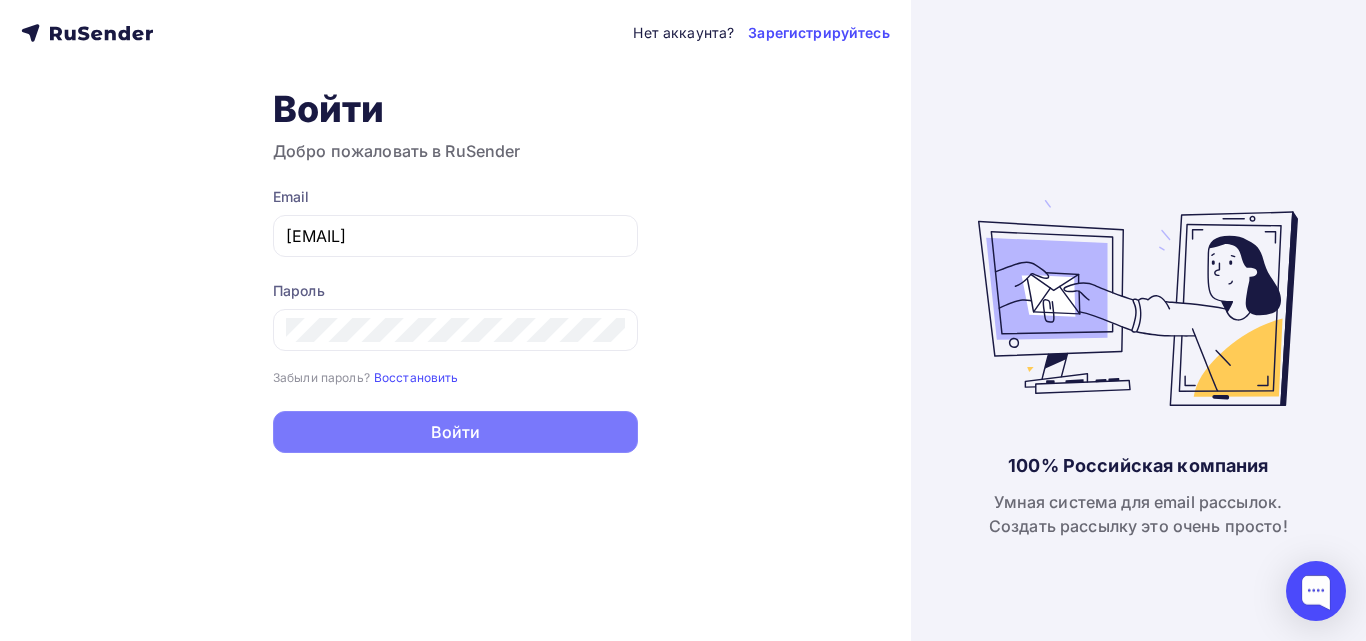 click on "Войти" at bounding box center (455, 432) 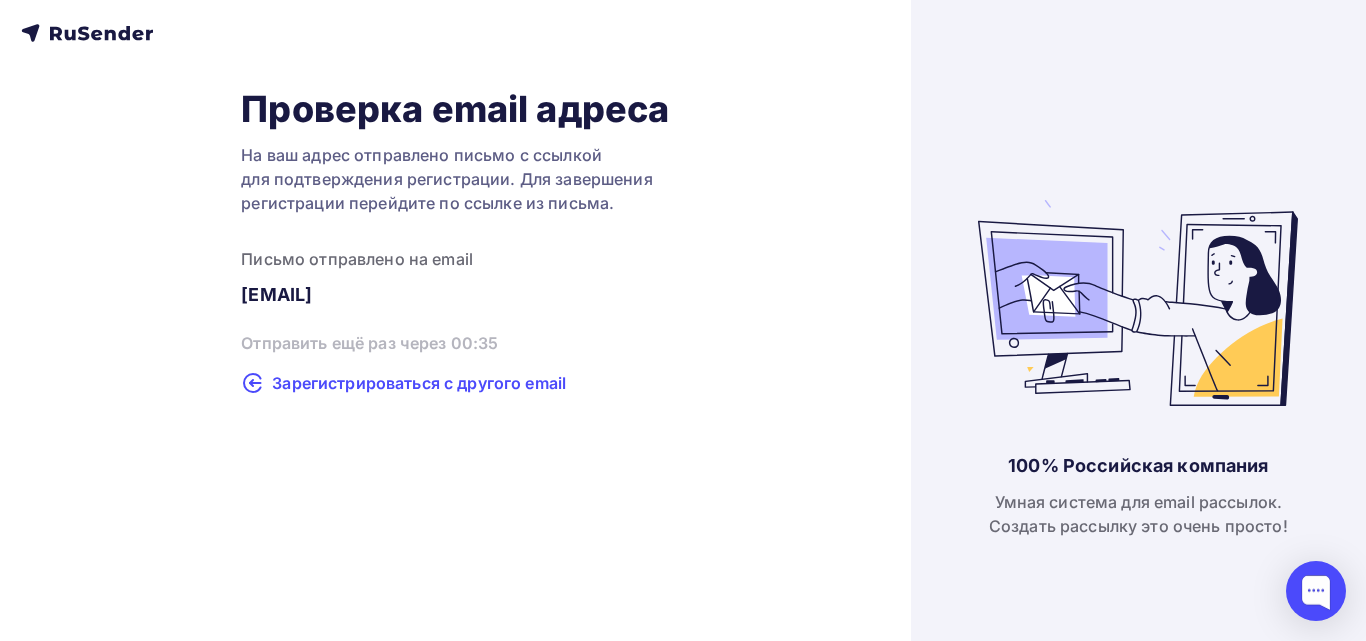 click on "Зарегистрироваться с другого email" at bounding box center (419, 383) 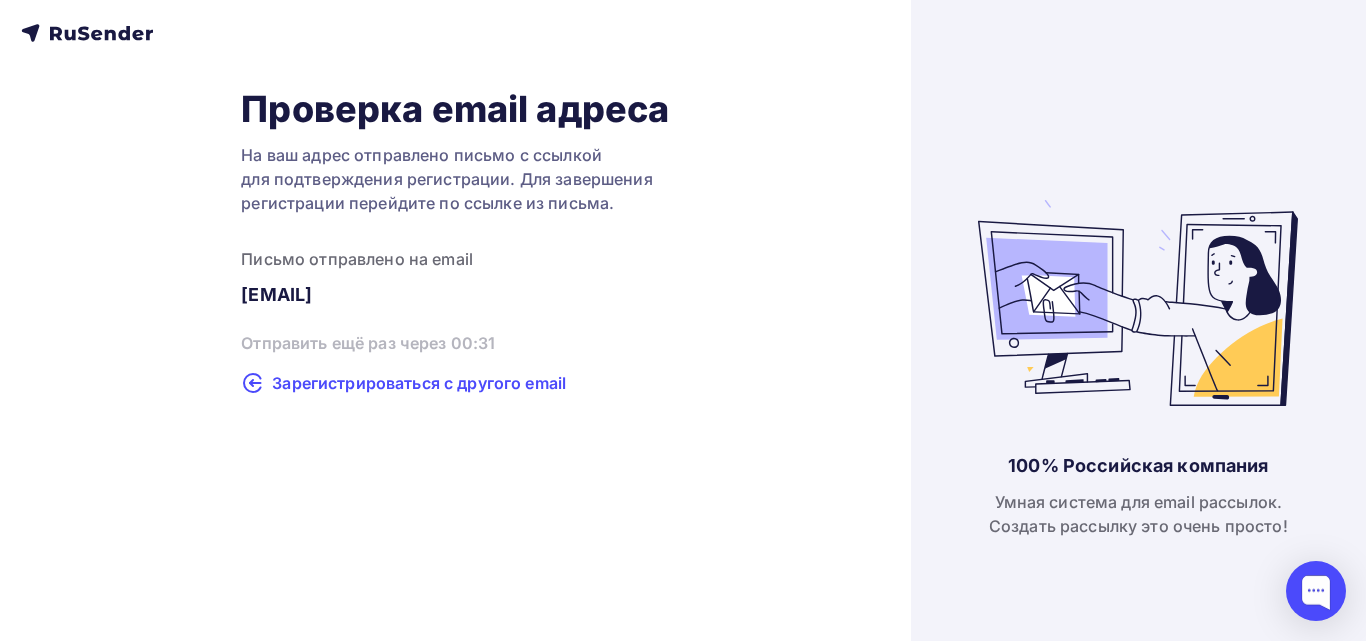 click on "Зарегистрироваться с другого email" at bounding box center (419, 383) 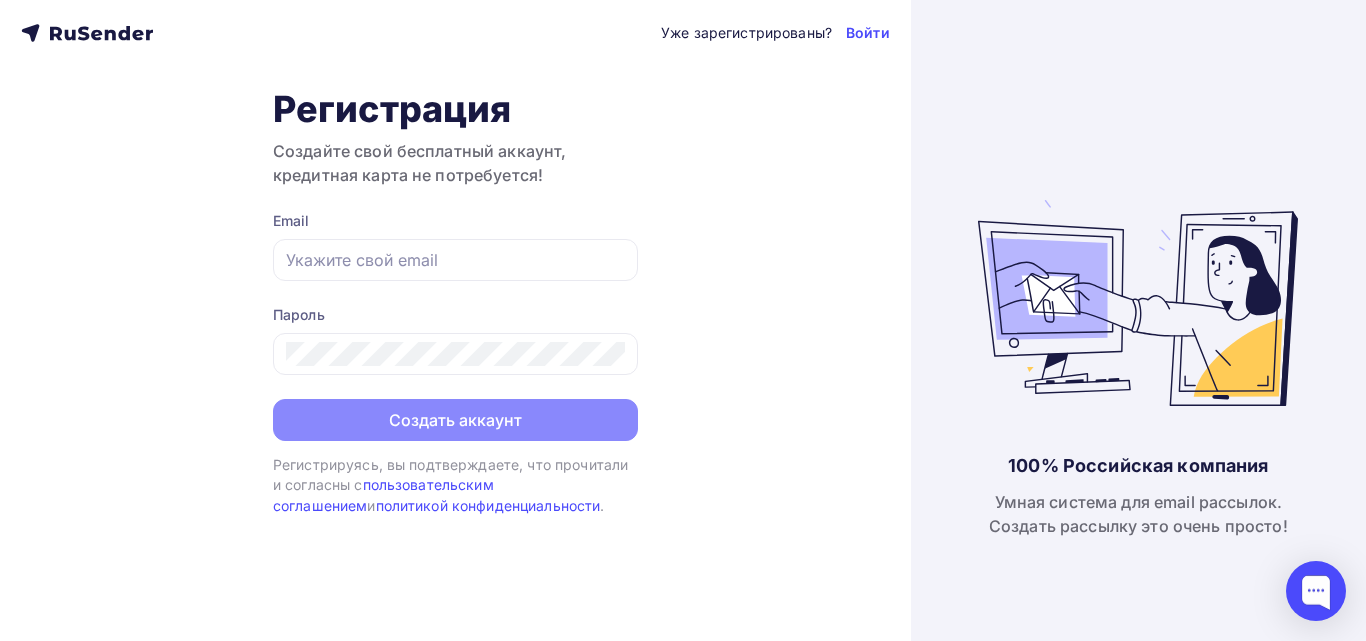 type on "[EMAIL]" 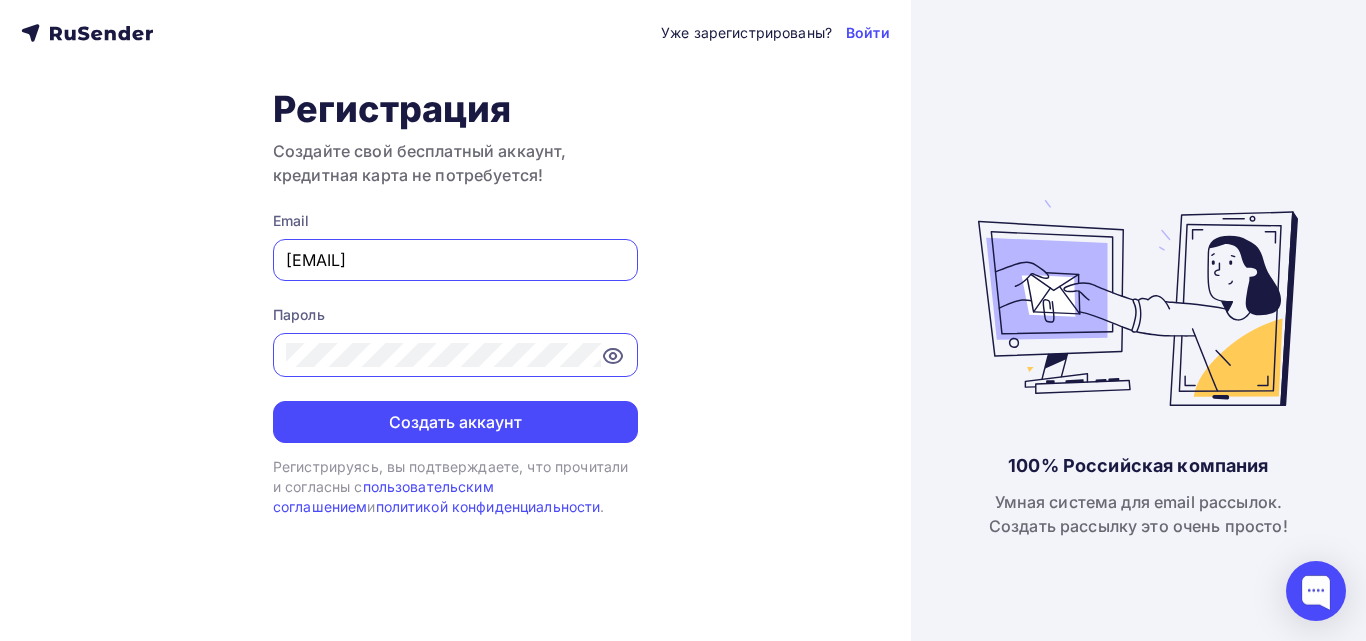 drag, startPoint x: 427, startPoint y: 267, endPoint x: 235, endPoint y: 246, distance: 193.14502 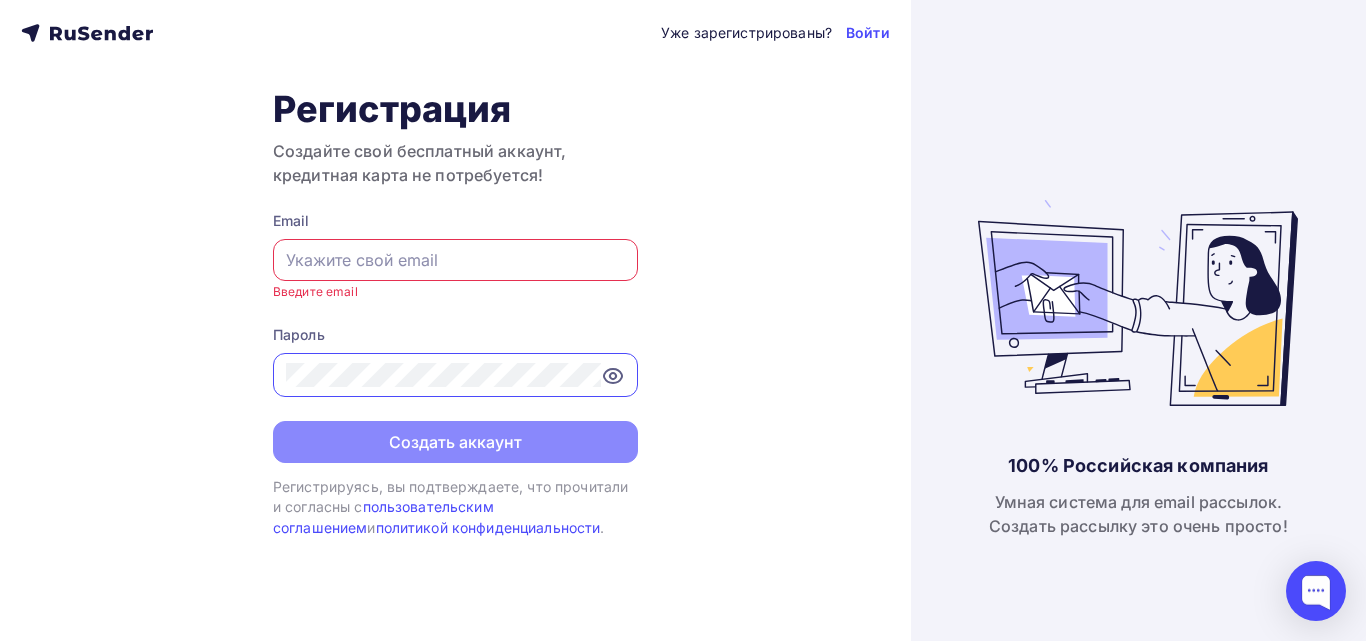 click at bounding box center [455, 260] 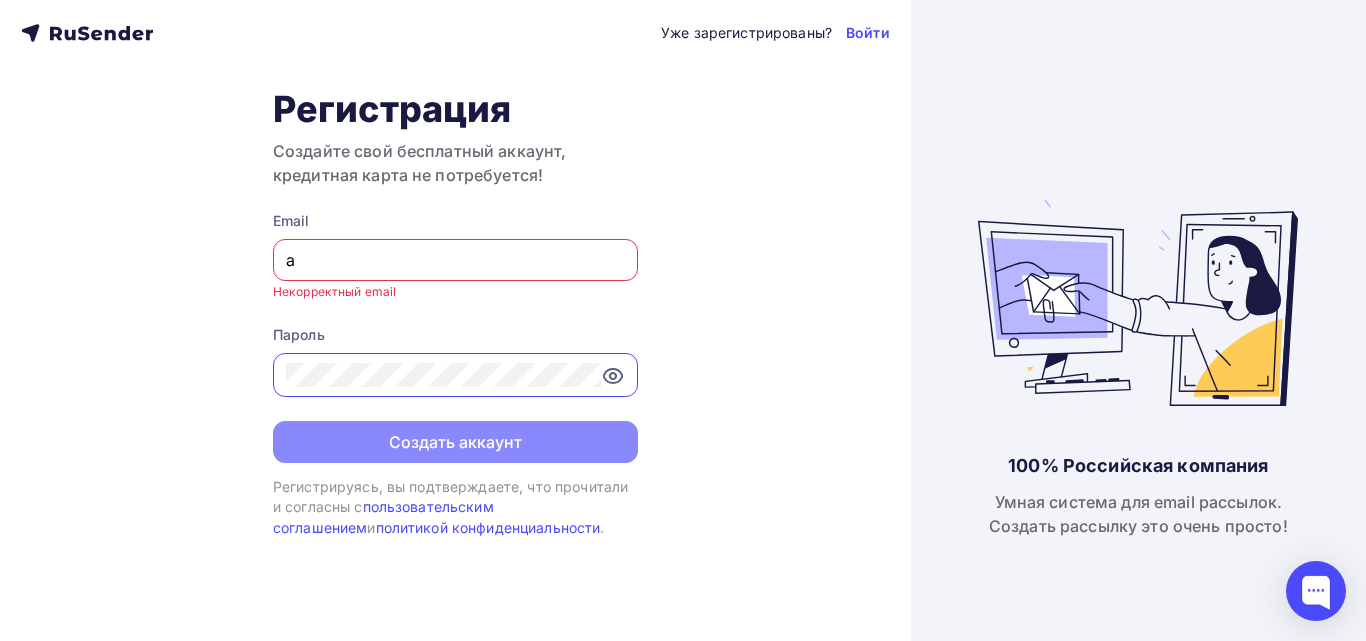 type on "[EMAIL]" 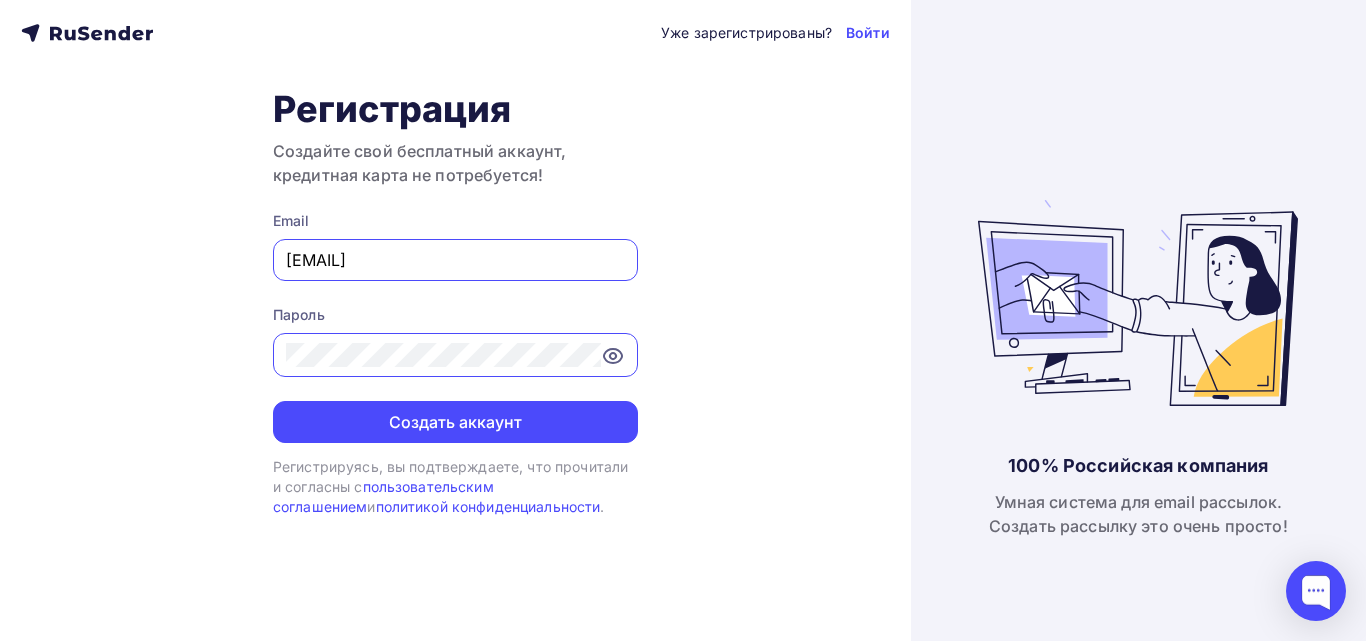 click 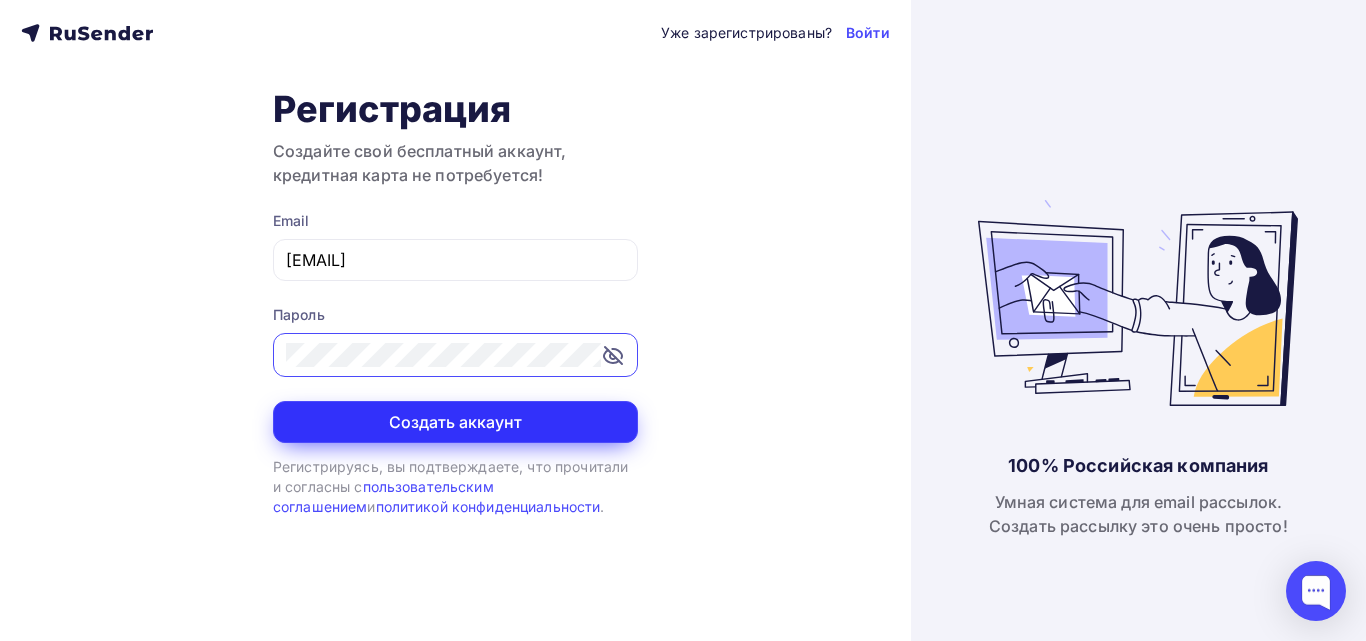 click on "Создать аккаунт" at bounding box center [455, 422] 